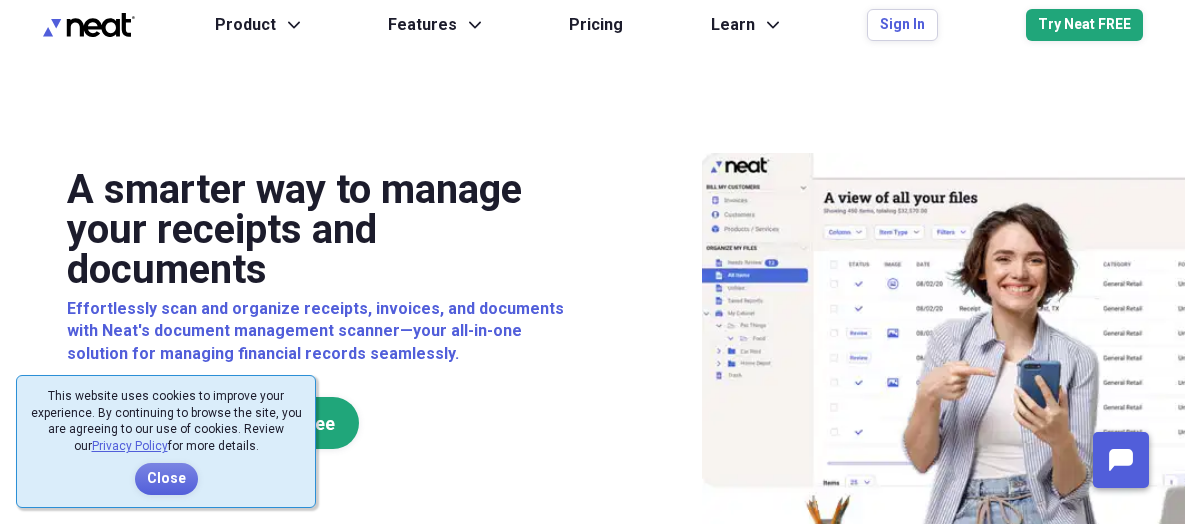 scroll, scrollTop: 0, scrollLeft: 0, axis: both 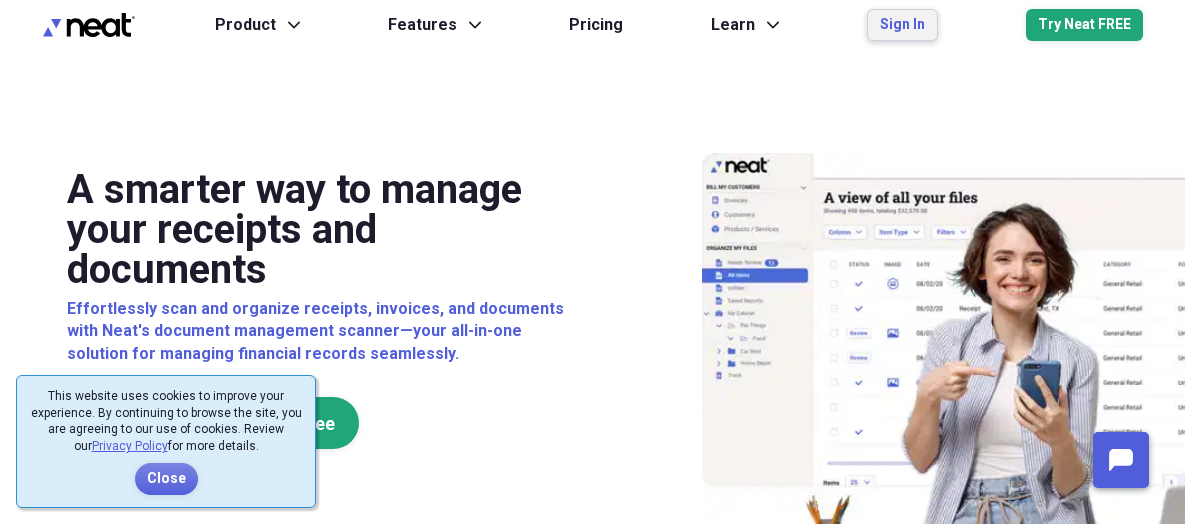 click on "Sign In" at bounding box center [902, 25] 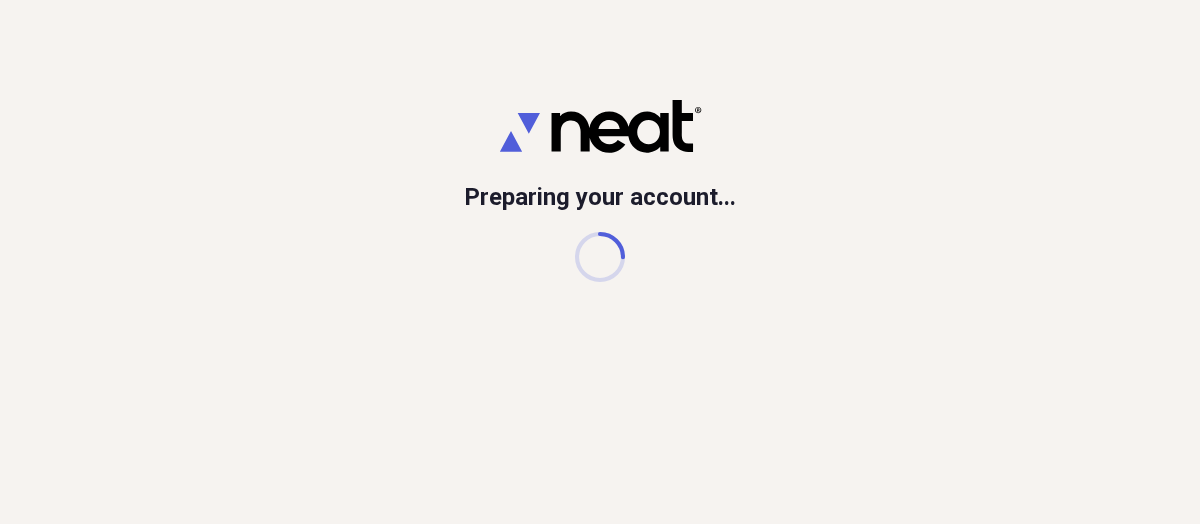 scroll, scrollTop: 0, scrollLeft: 0, axis: both 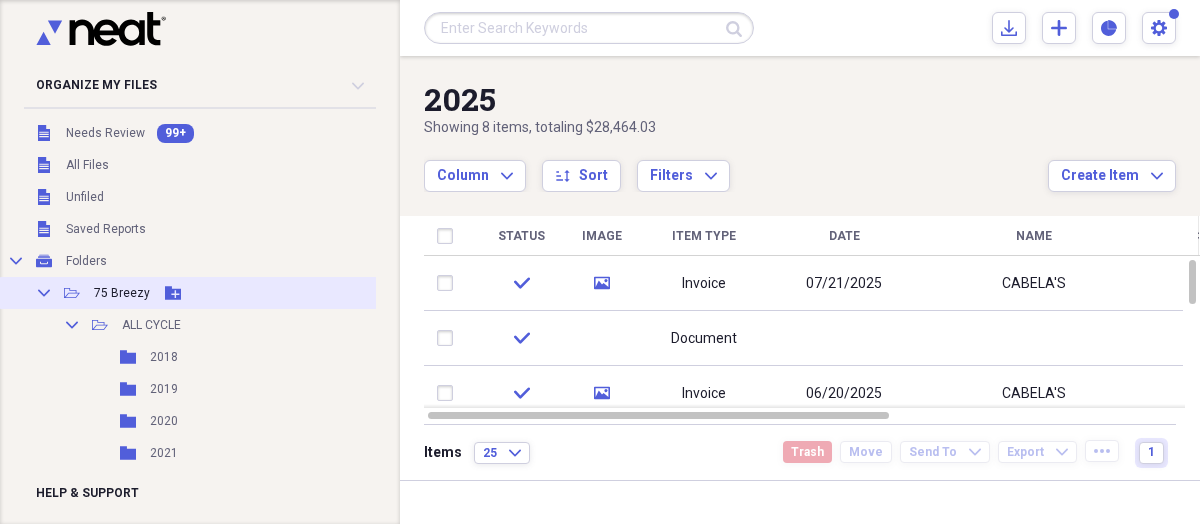 click on "Collapse" 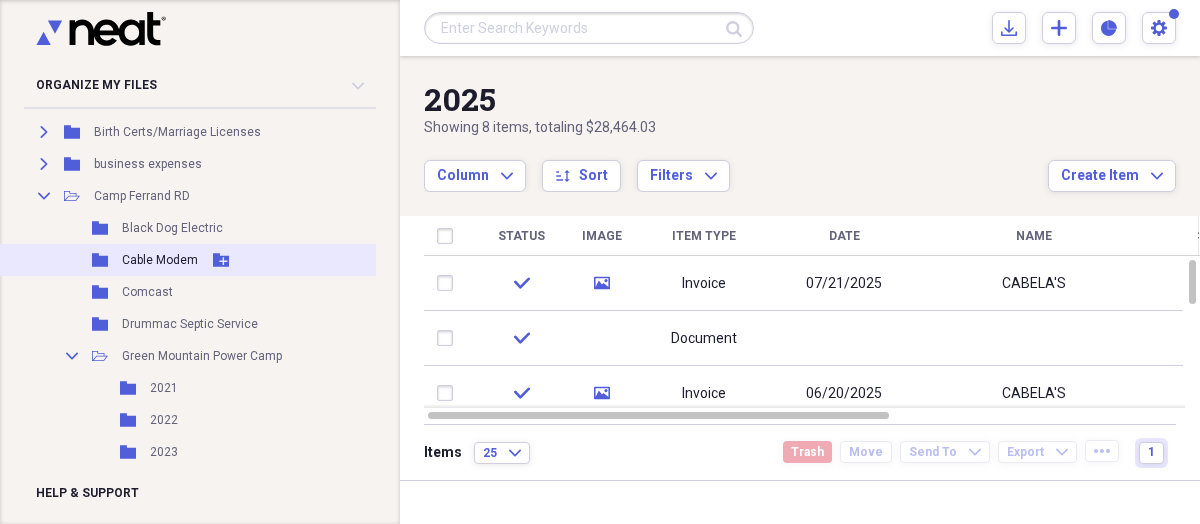 scroll, scrollTop: 240, scrollLeft: 0, axis: vertical 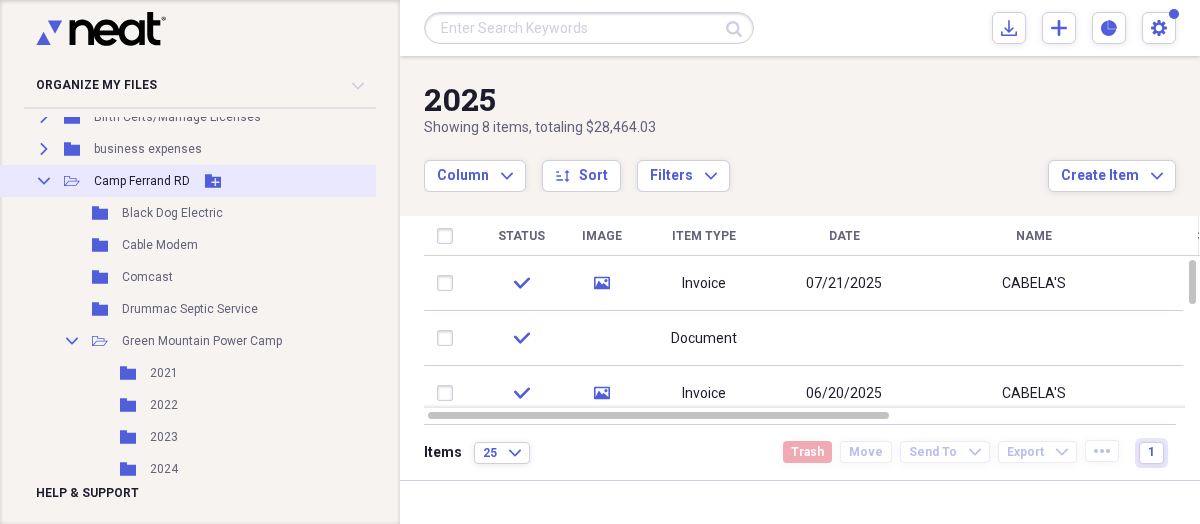 click 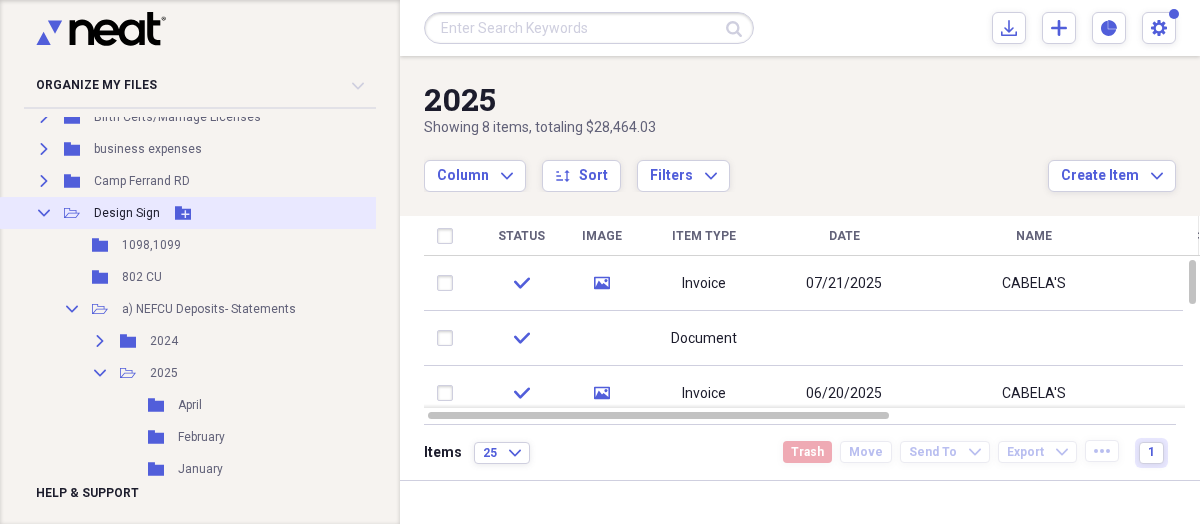 click on "Collapse" 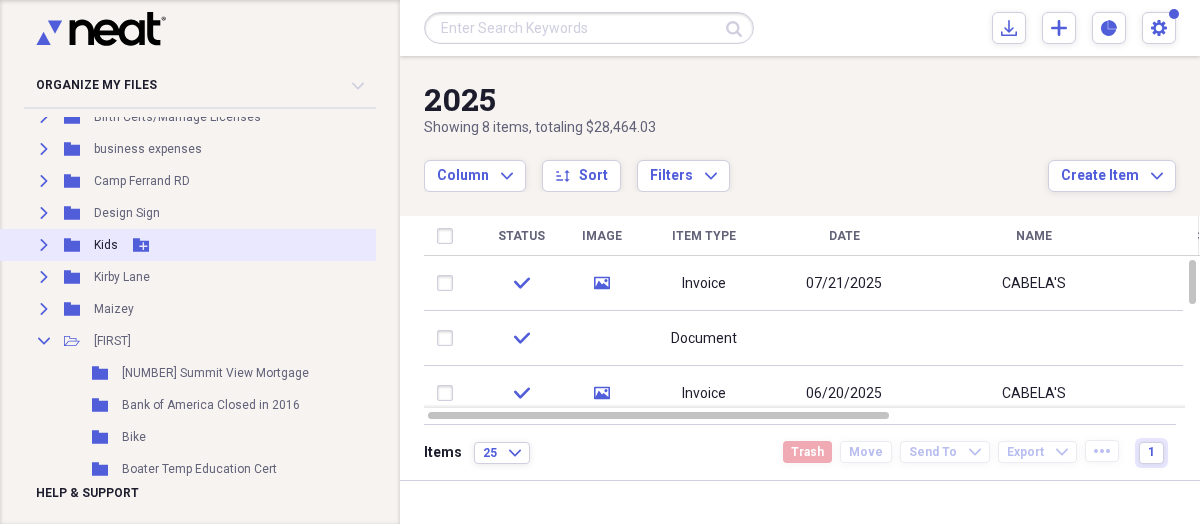 click on "Expand" 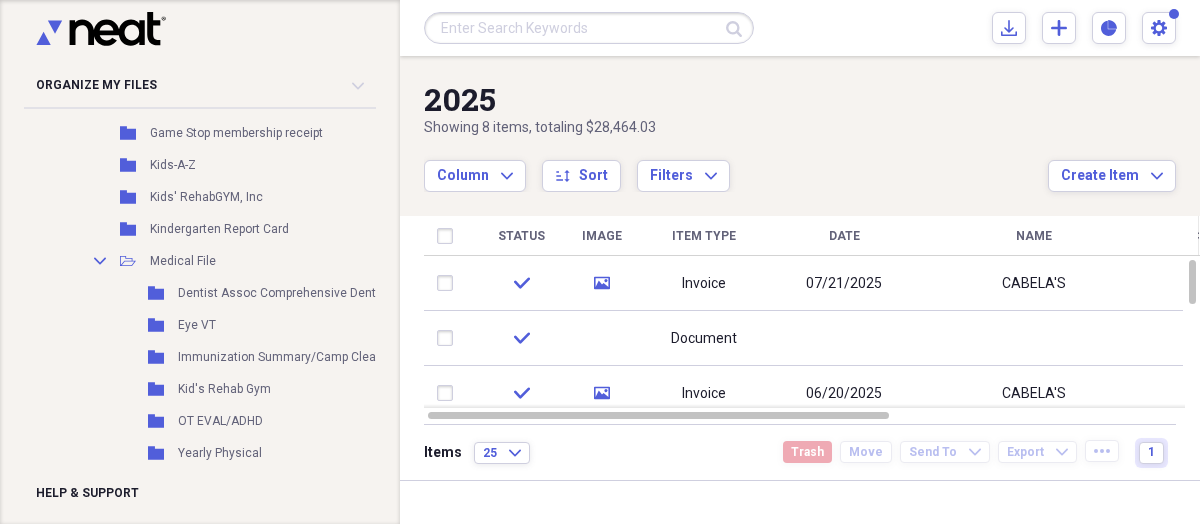 scroll, scrollTop: 840, scrollLeft: 0, axis: vertical 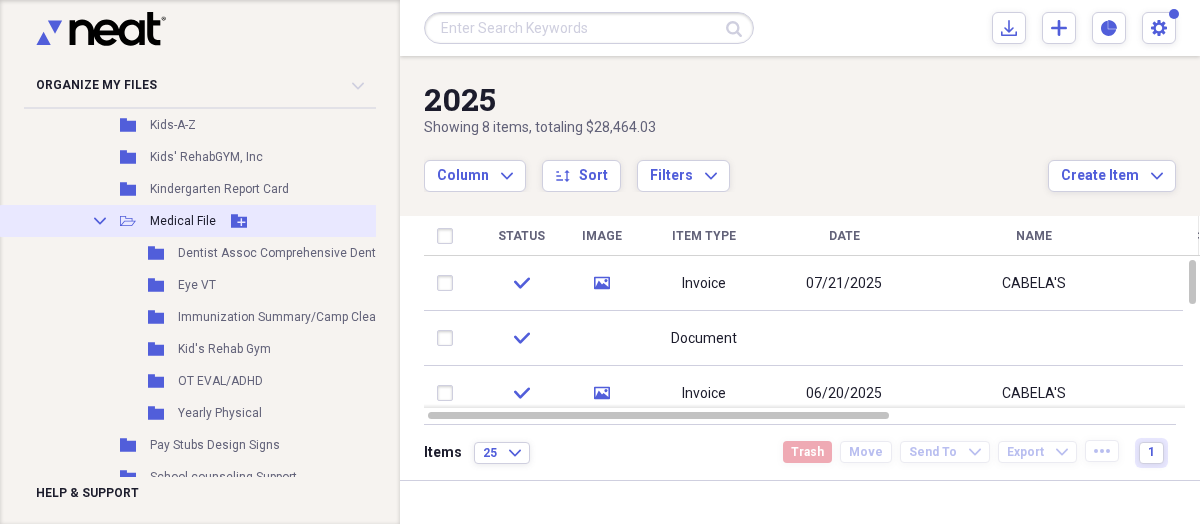 click on "Medical File" at bounding box center [183, 221] 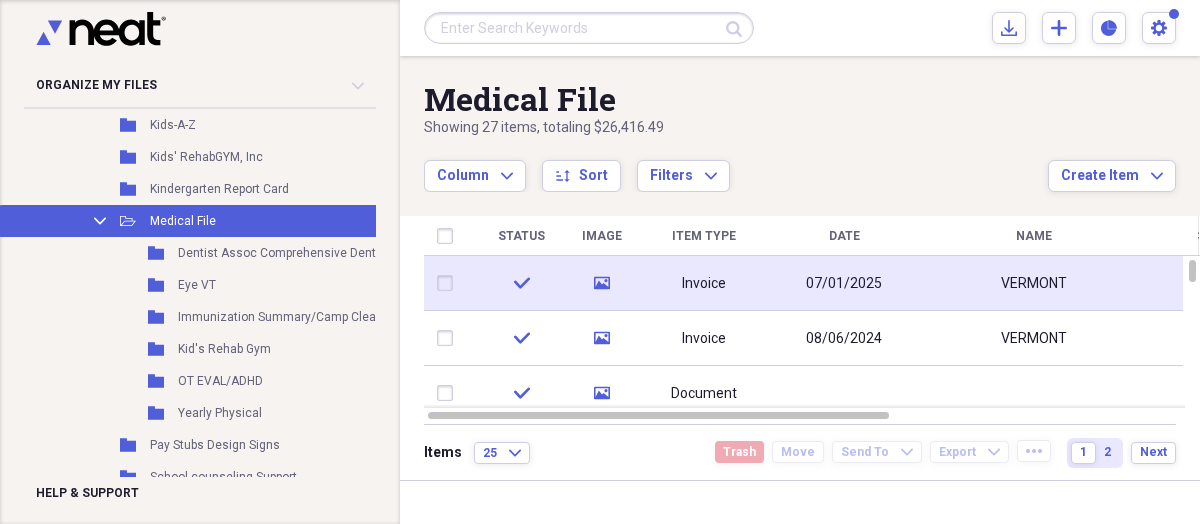 click on "Invoice" at bounding box center [704, 284] 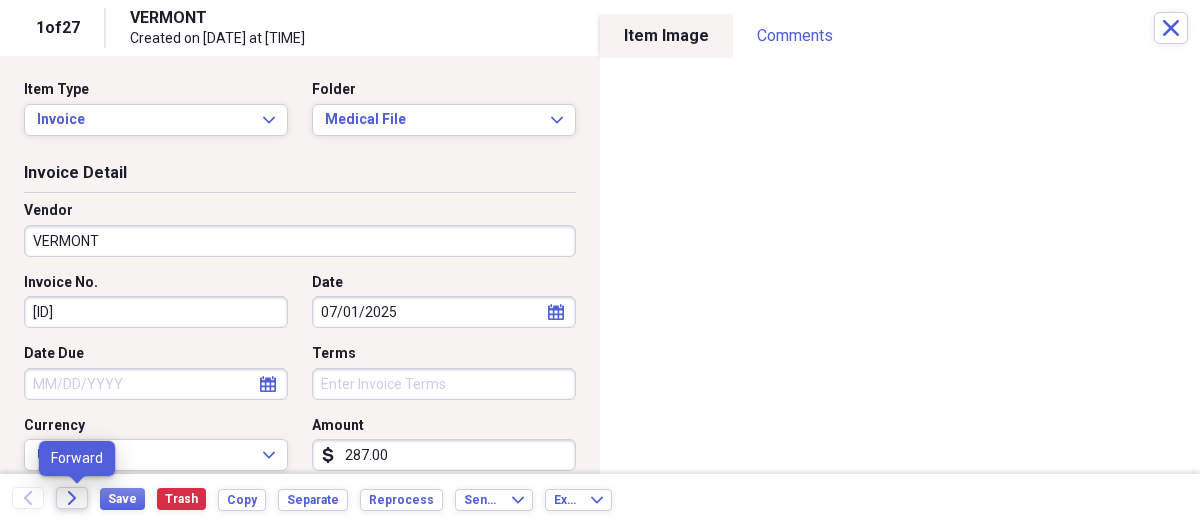 click on "Forward" at bounding box center (72, 498) 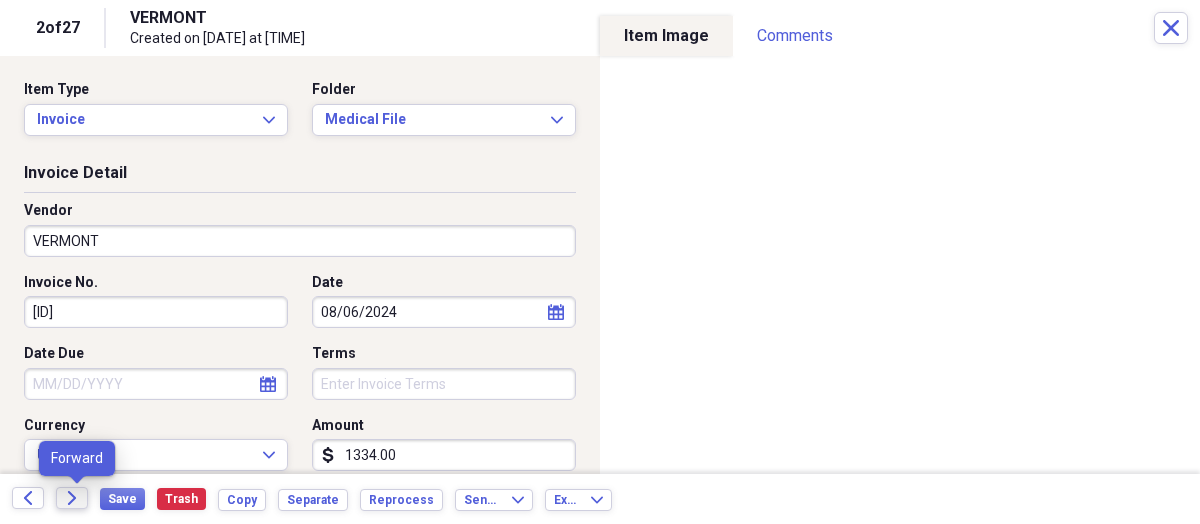 click 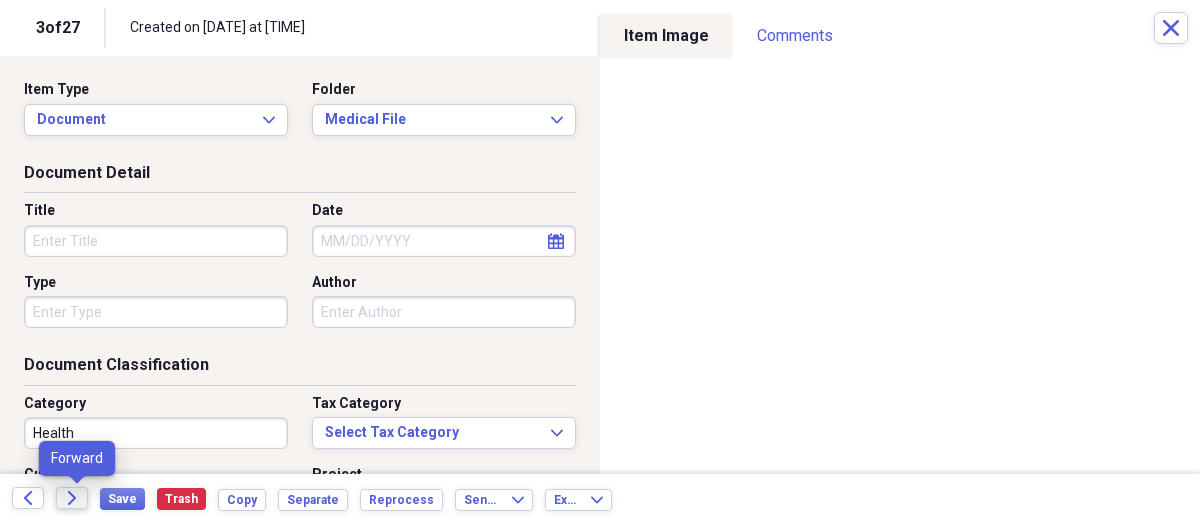 click 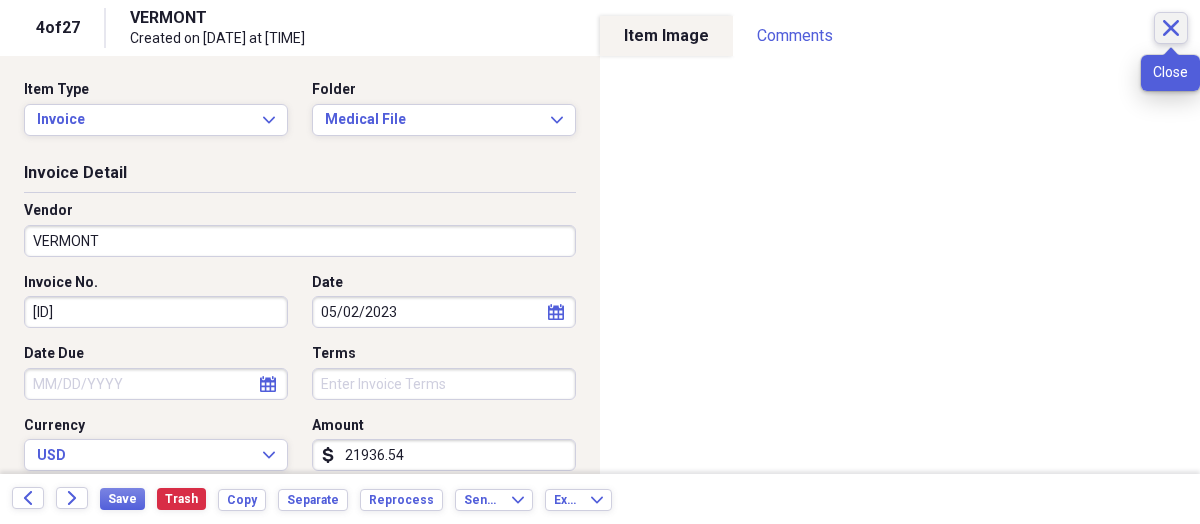 click on "Close" 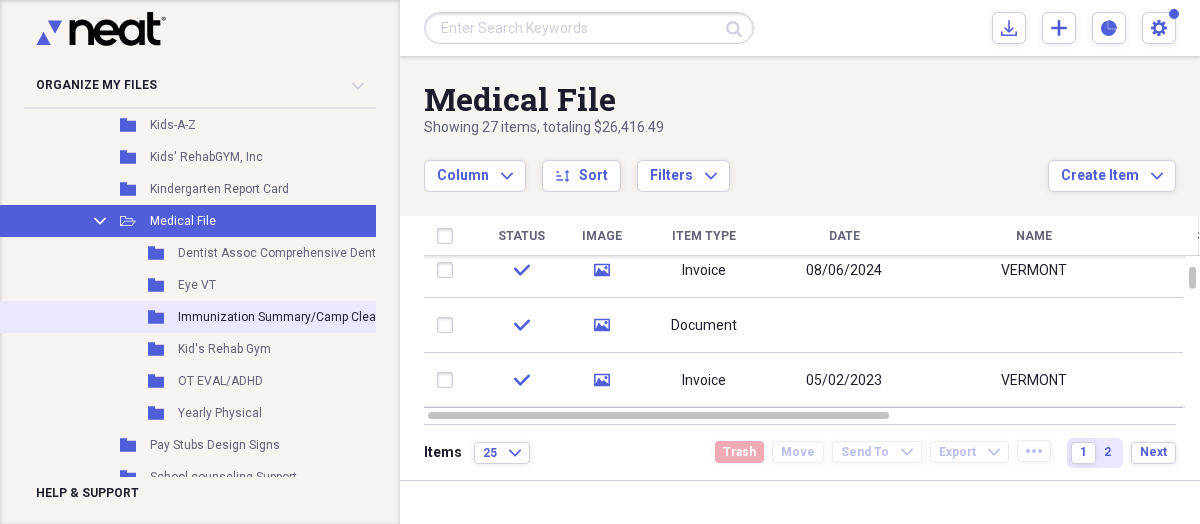 click on "Immunization Summary/Camp Clearance Form" at bounding box center (308, 317) 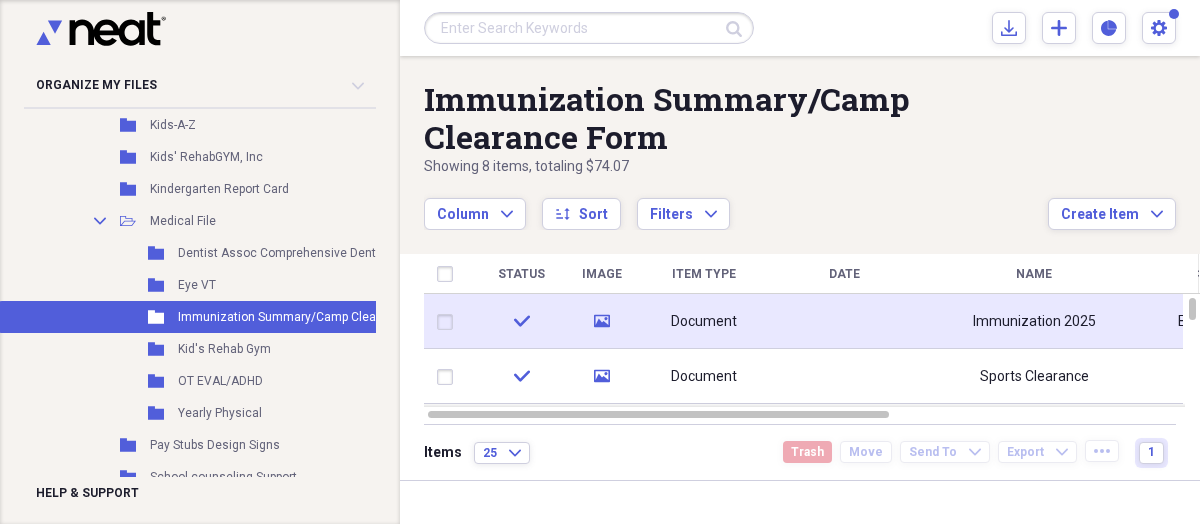 click on "Document" at bounding box center [704, 322] 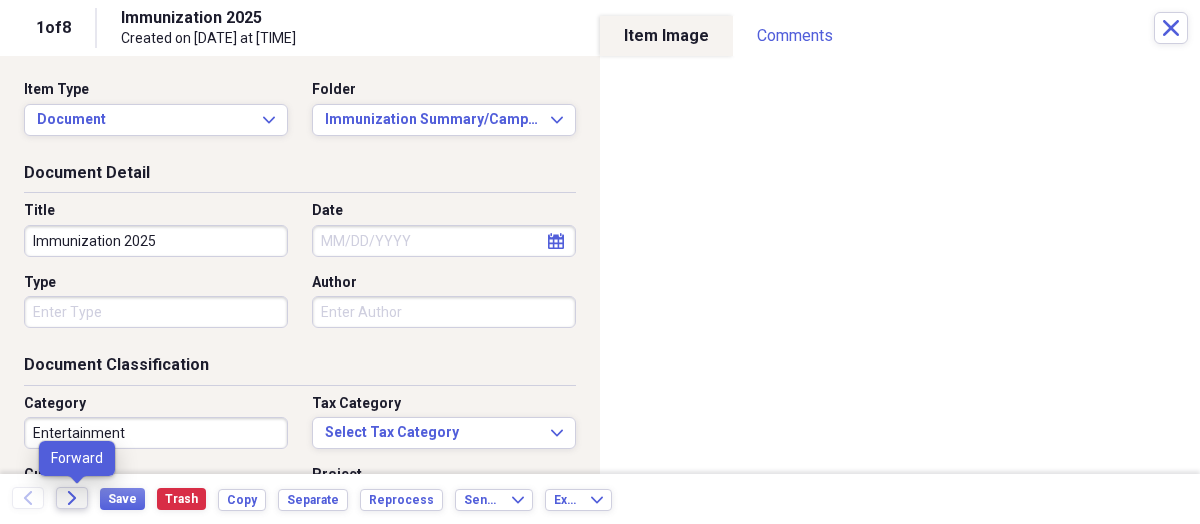 click on "Forward" at bounding box center [72, 498] 